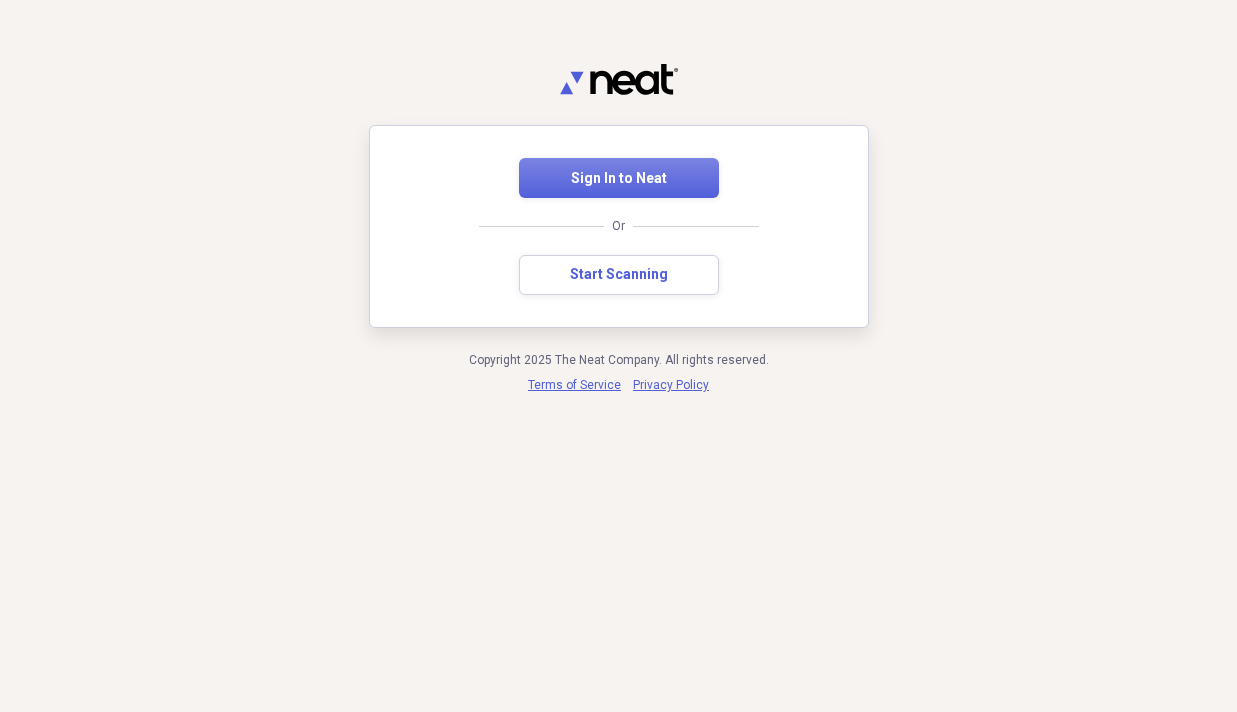 scroll, scrollTop: 0, scrollLeft: 0, axis: both 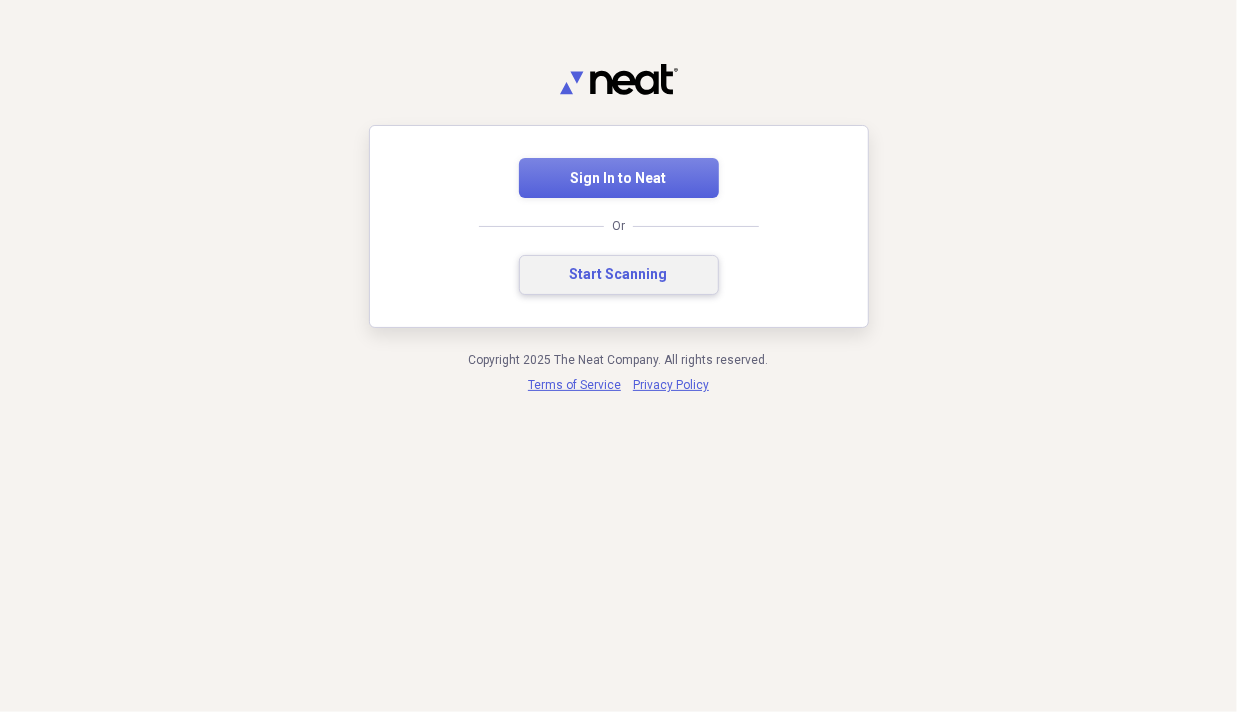 click on "Start Scanning" at bounding box center (619, 275) 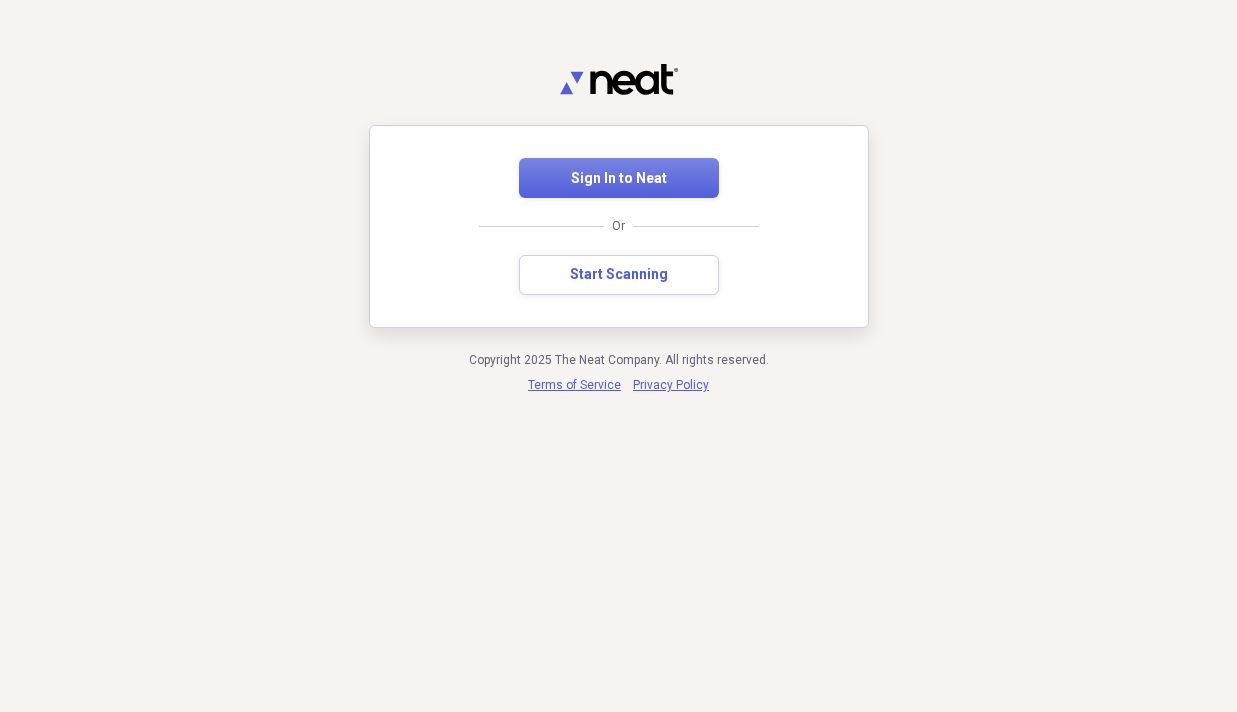 scroll, scrollTop: 0, scrollLeft: 0, axis: both 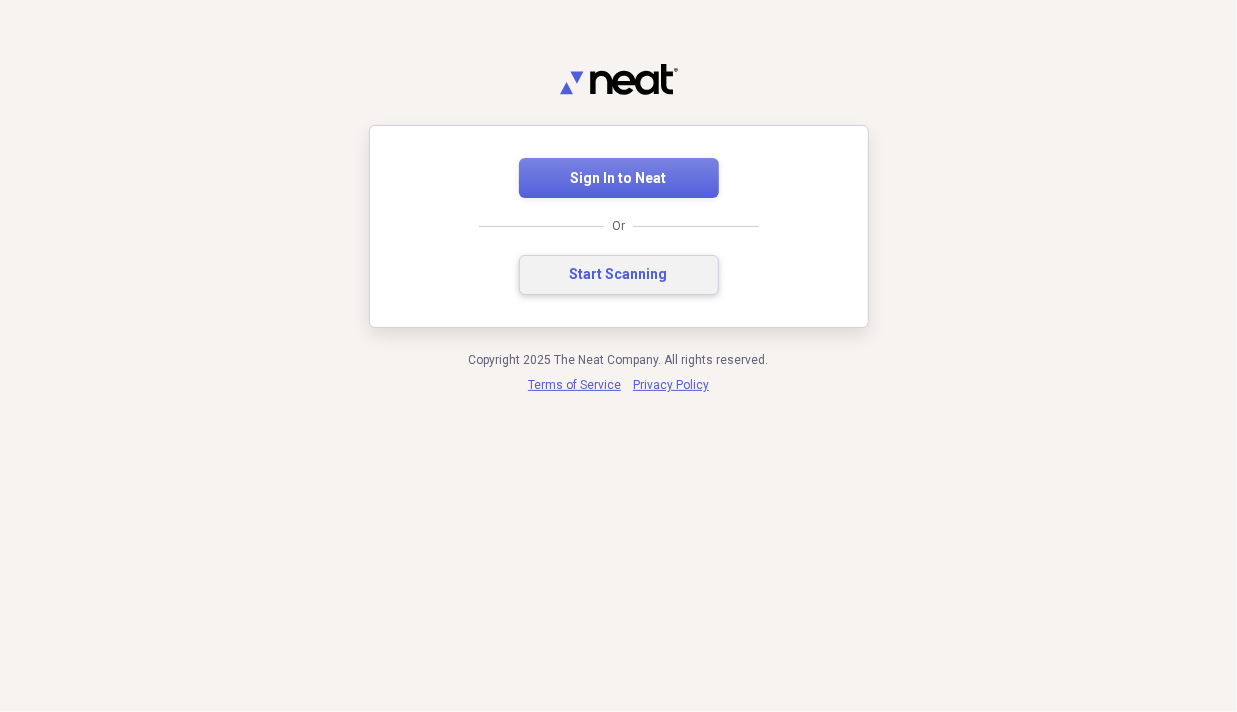 click on "Start Scanning" at bounding box center (619, 275) 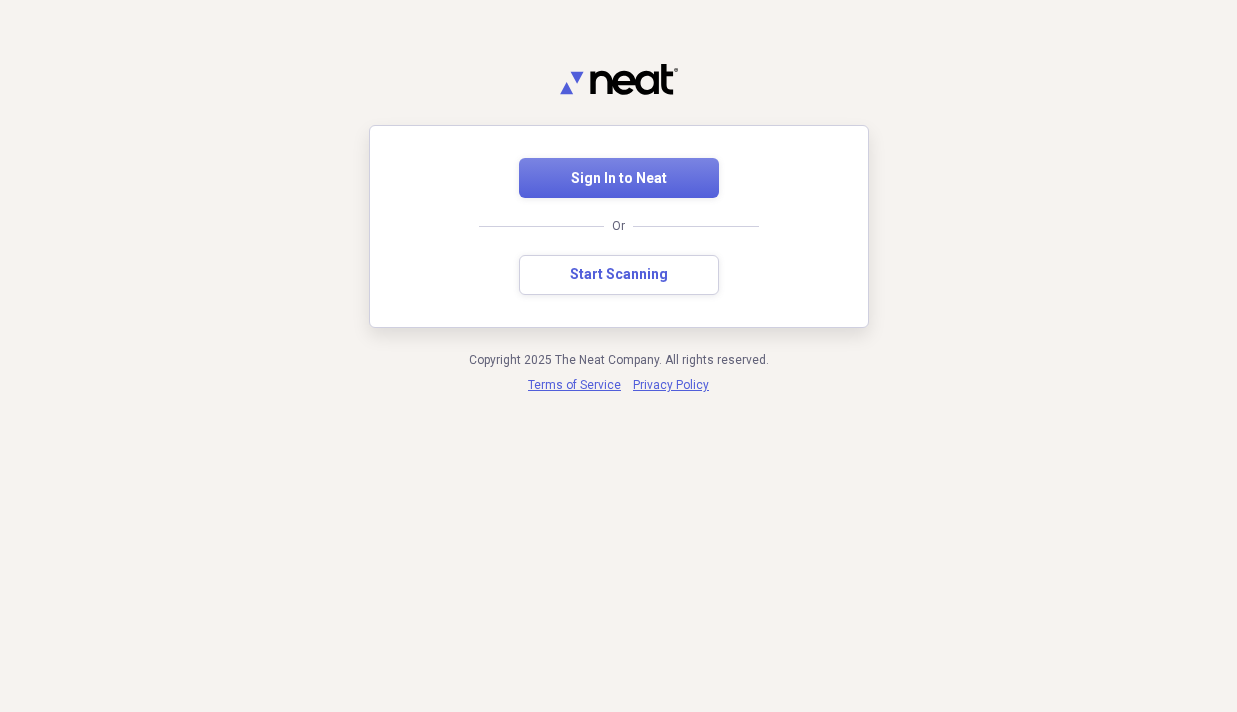 scroll, scrollTop: 0, scrollLeft: 0, axis: both 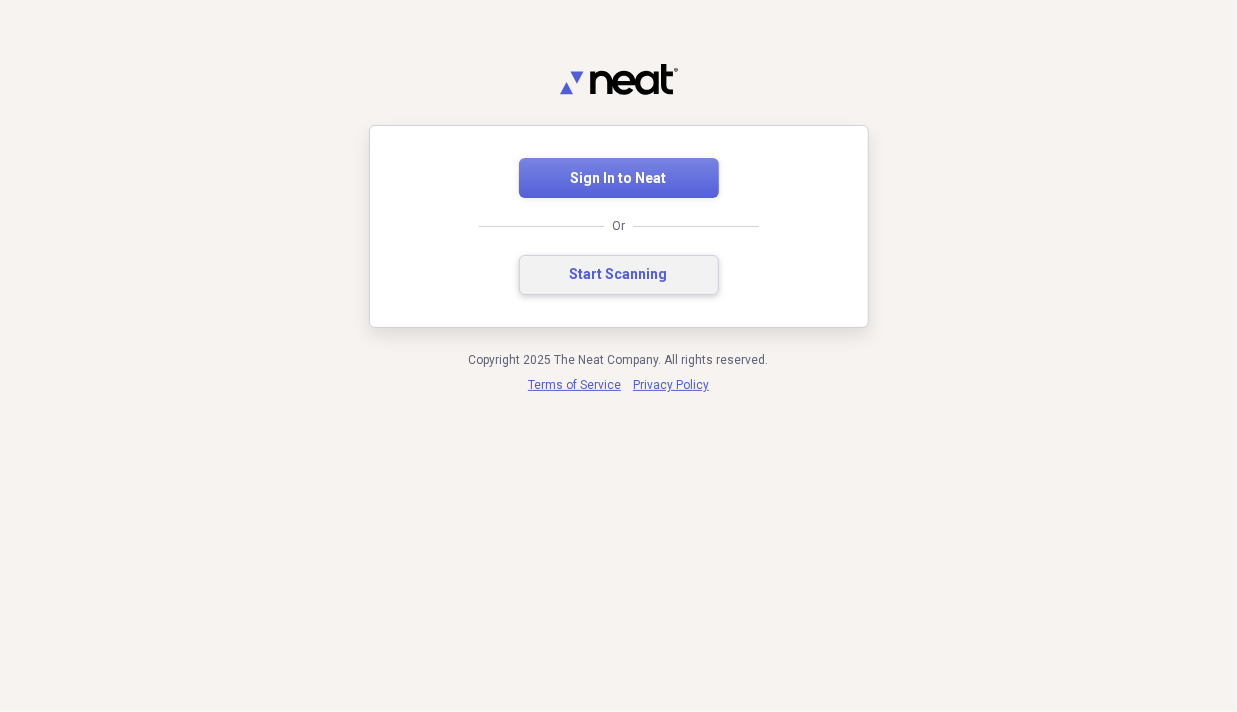 click on "Start Scanning" at bounding box center [619, 275] 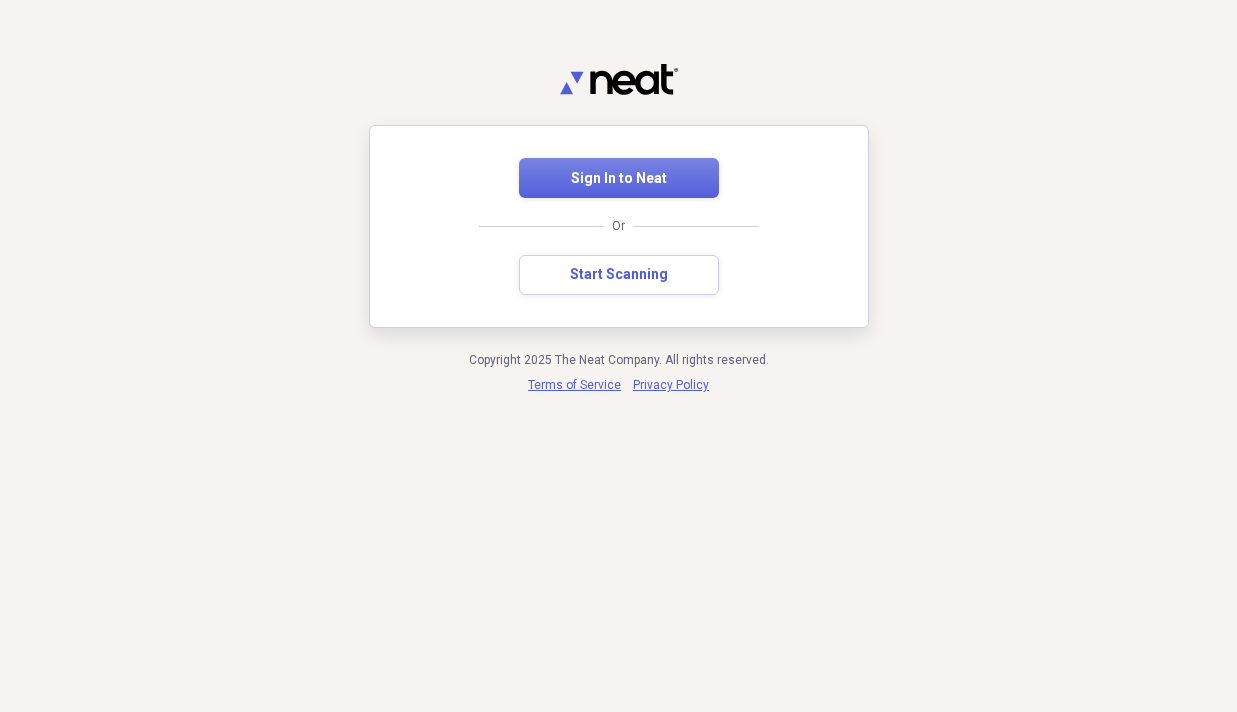 scroll, scrollTop: 0, scrollLeft: 0, axis: both 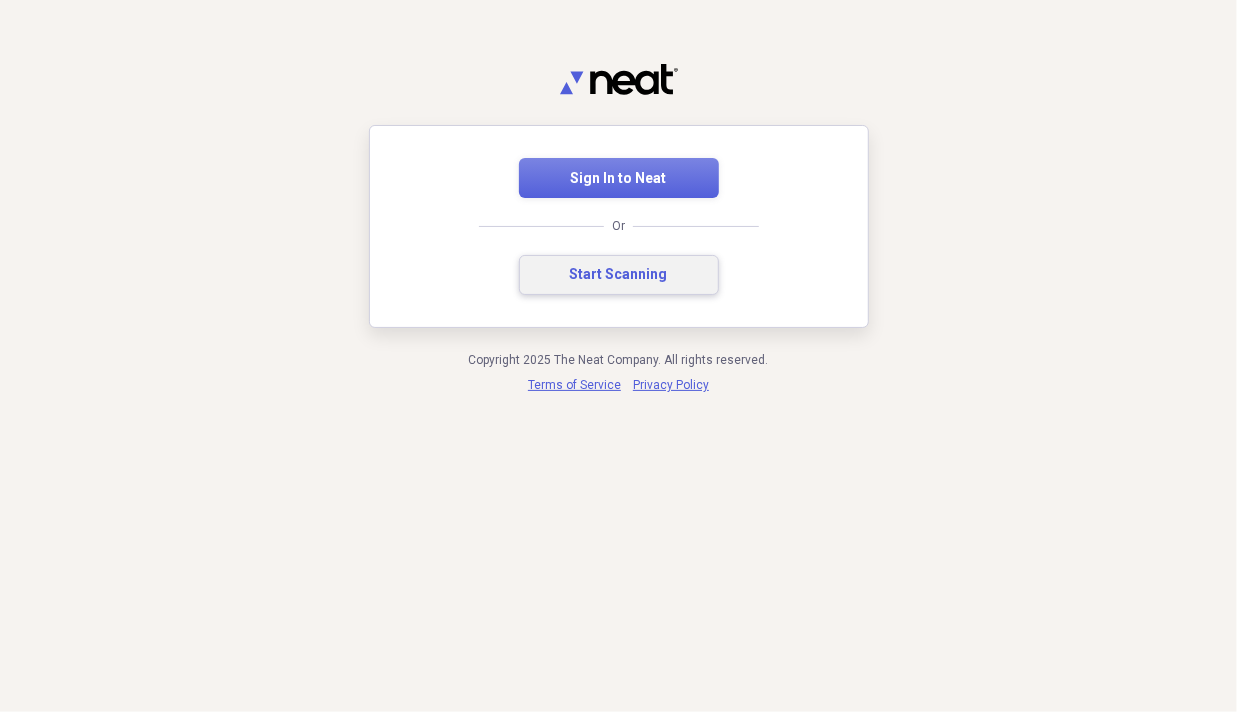 click on "Start Scanning" at bounding box center [619, 275] 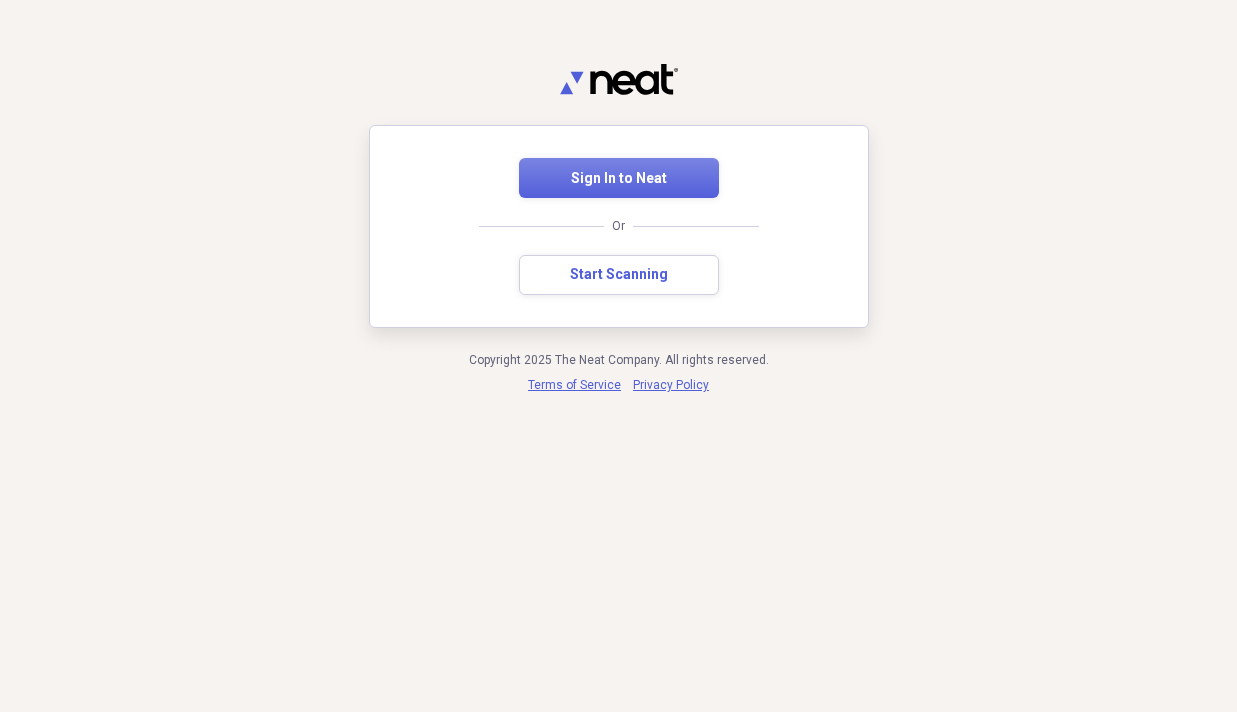 scroll, scrollTop: 0, scrollLeft: 0, axis: both 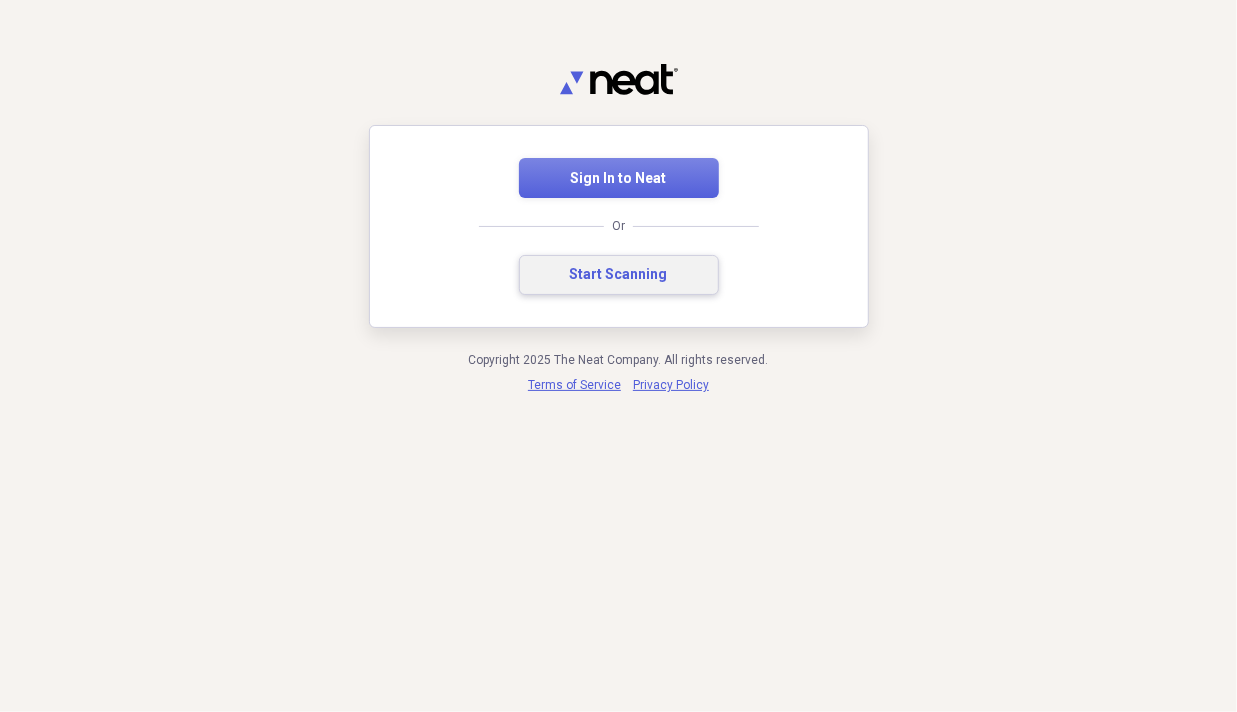 click on "Start Scanning" at bounding box center [619, 275] 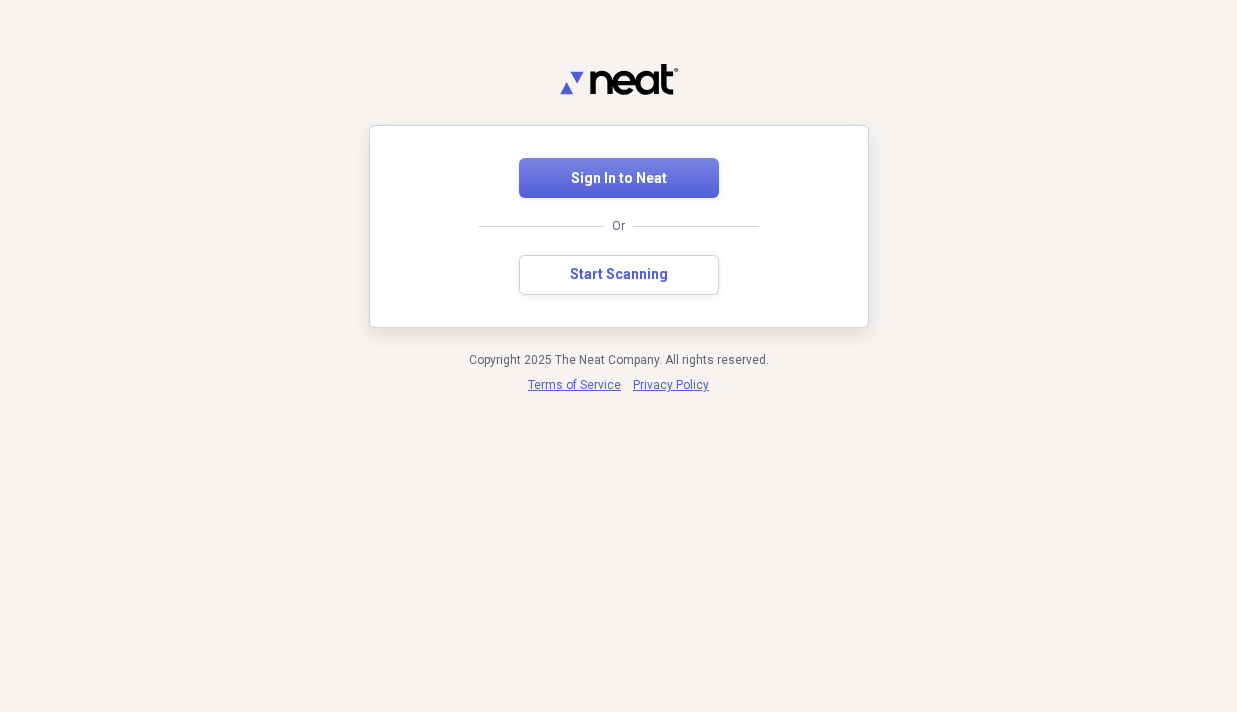 scroll, scrollTop: 0, scrollLeft: 0, axis: both 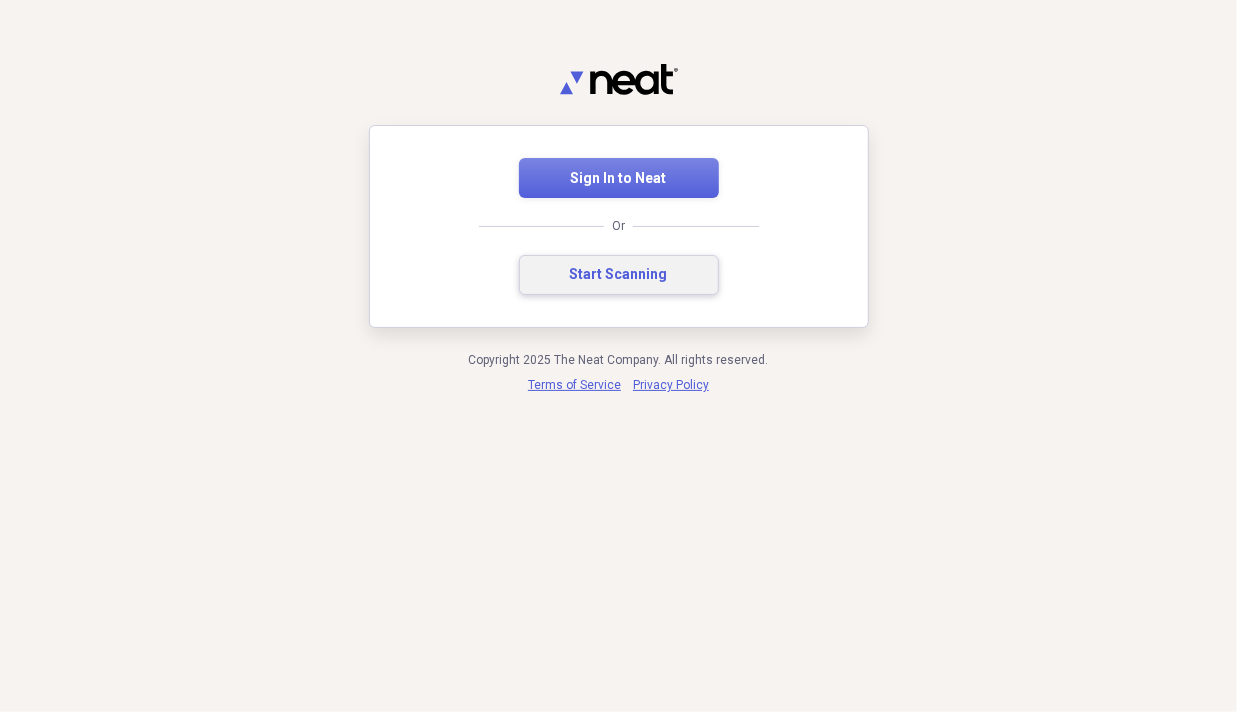 click on "Start Scanning" at bounding box center [619, 275] 